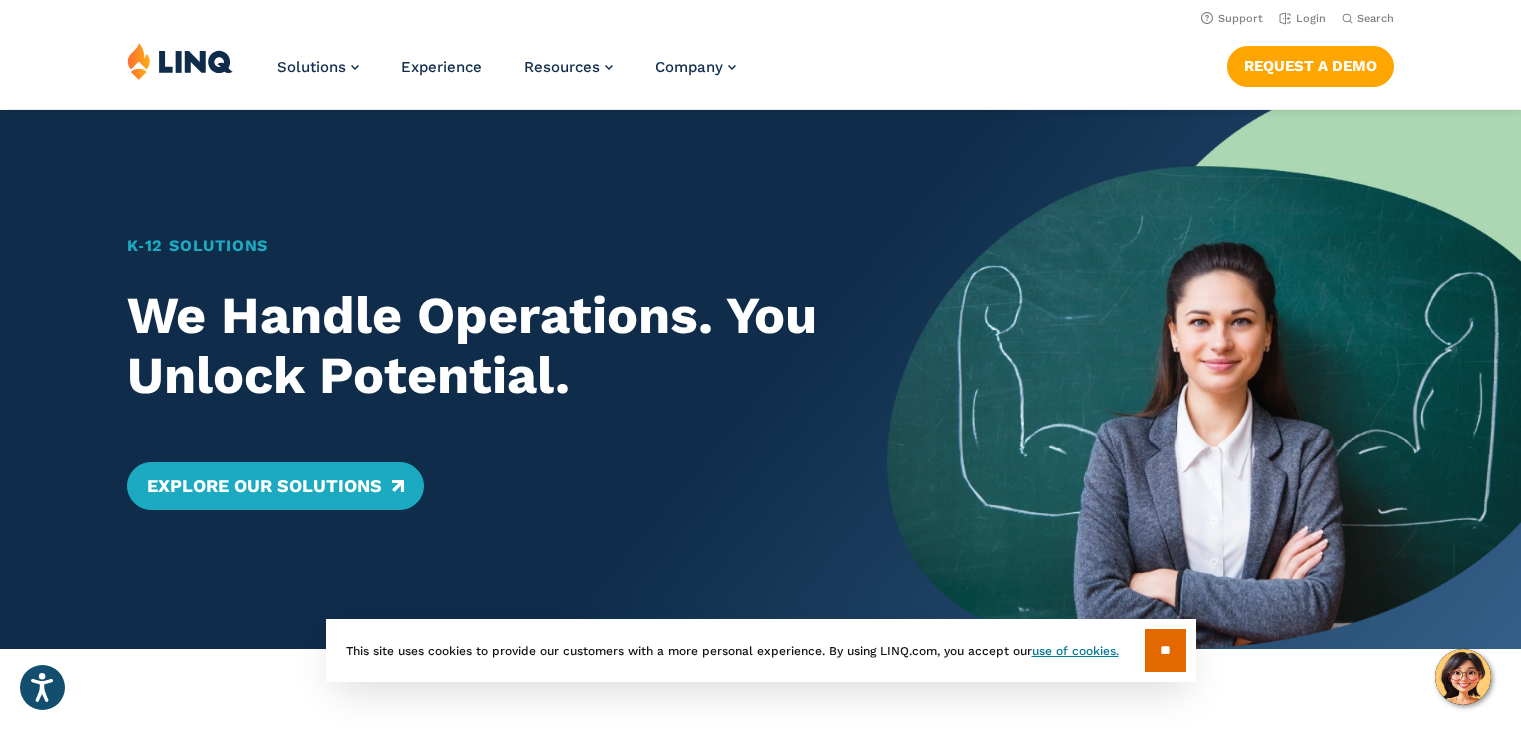 scroll, scrollTop: 0, scrollLeft: 0, axis: both 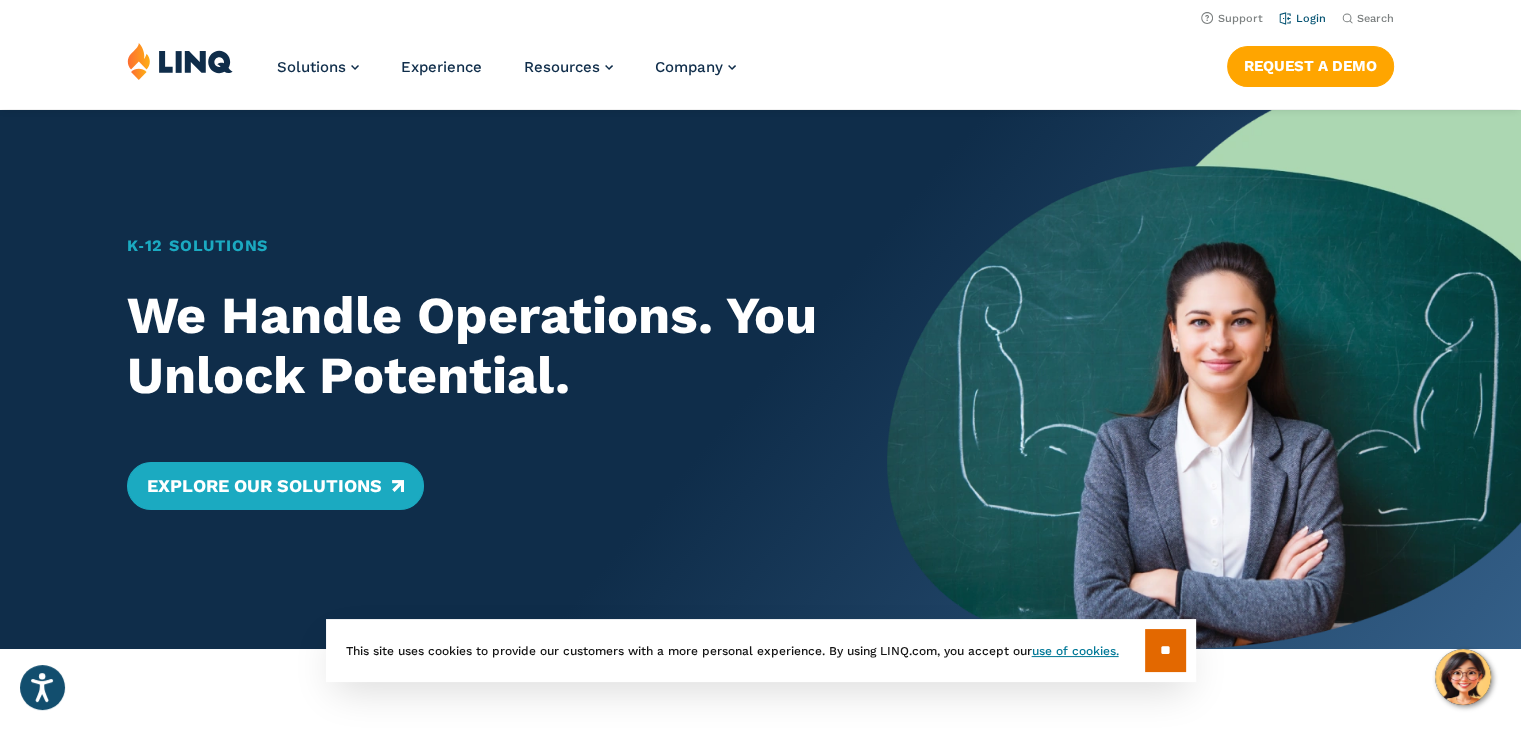 click on "Login" at bounding box center (1302, 18) 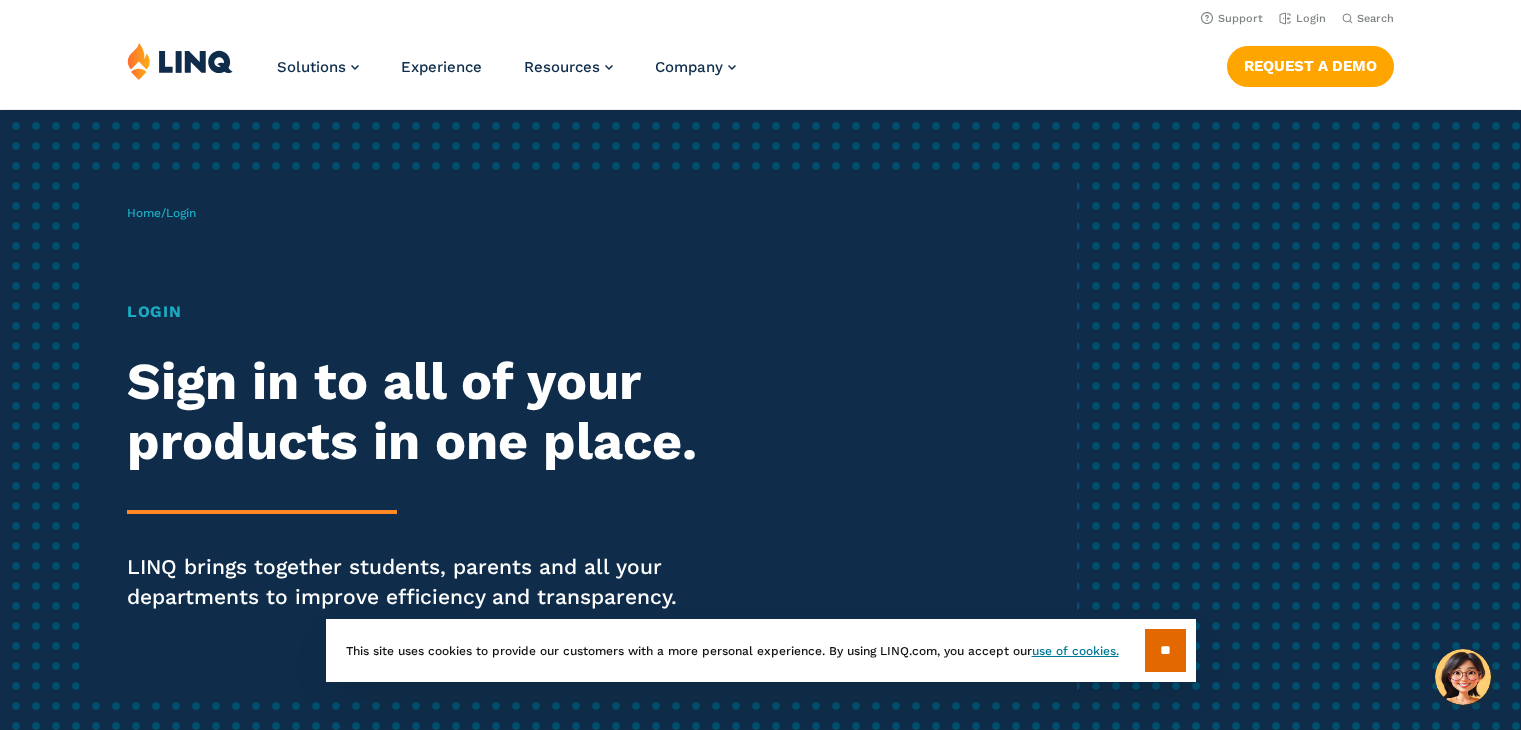 scroll, scrollTop: 0, scrollLeft: 0, axis: both 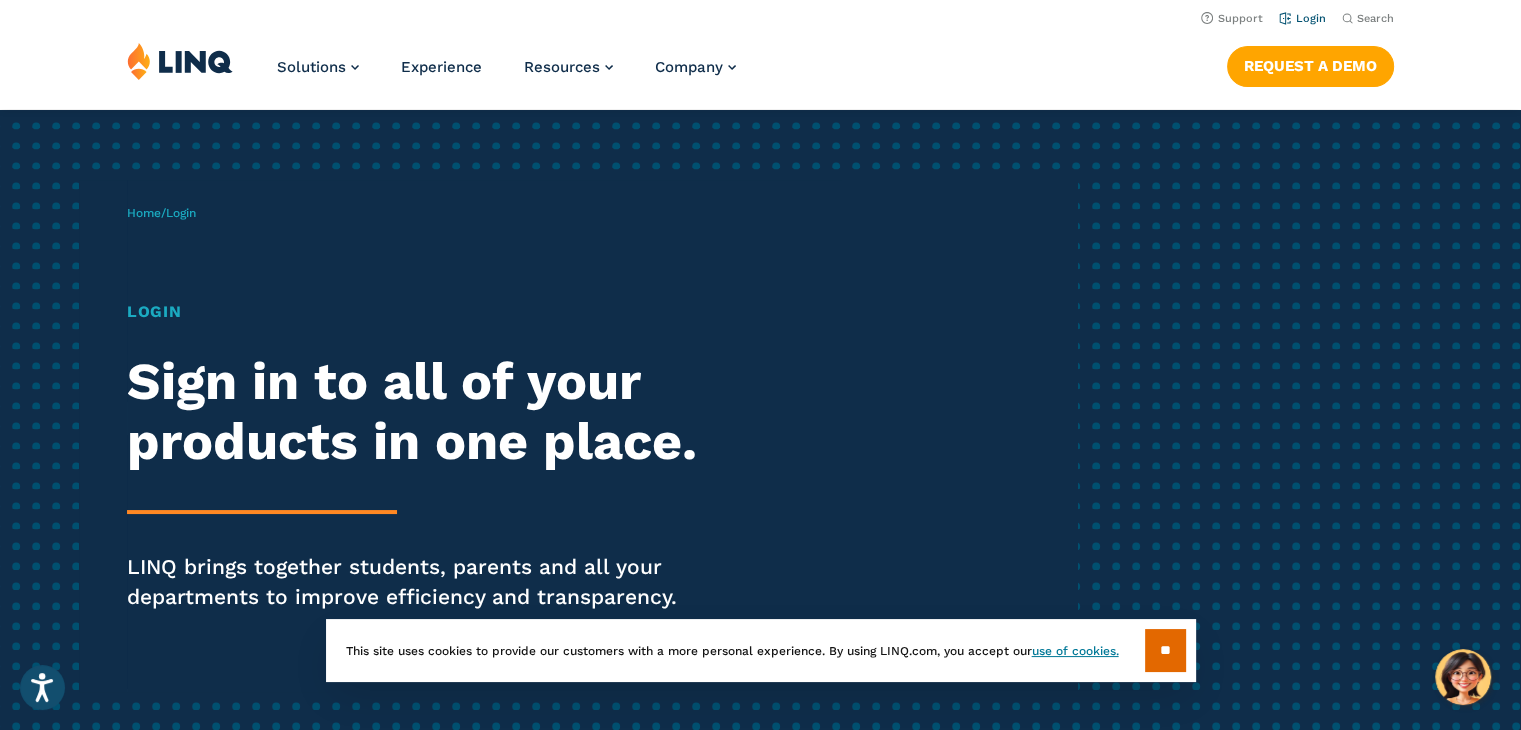 click on "Login" at bounding box center (1302, 18) 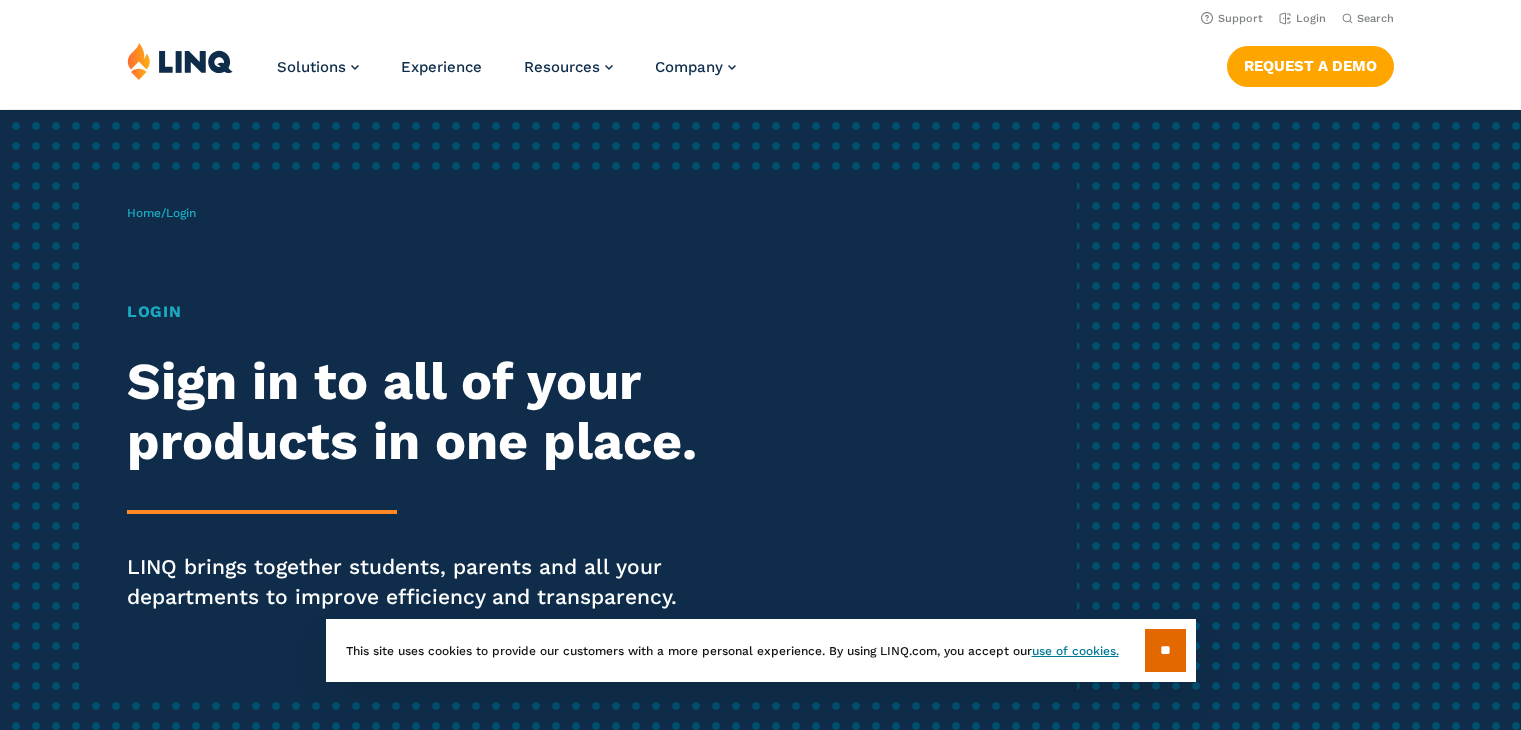 scroll, scrollTop: 0, scrollLeft: 0, axis: both 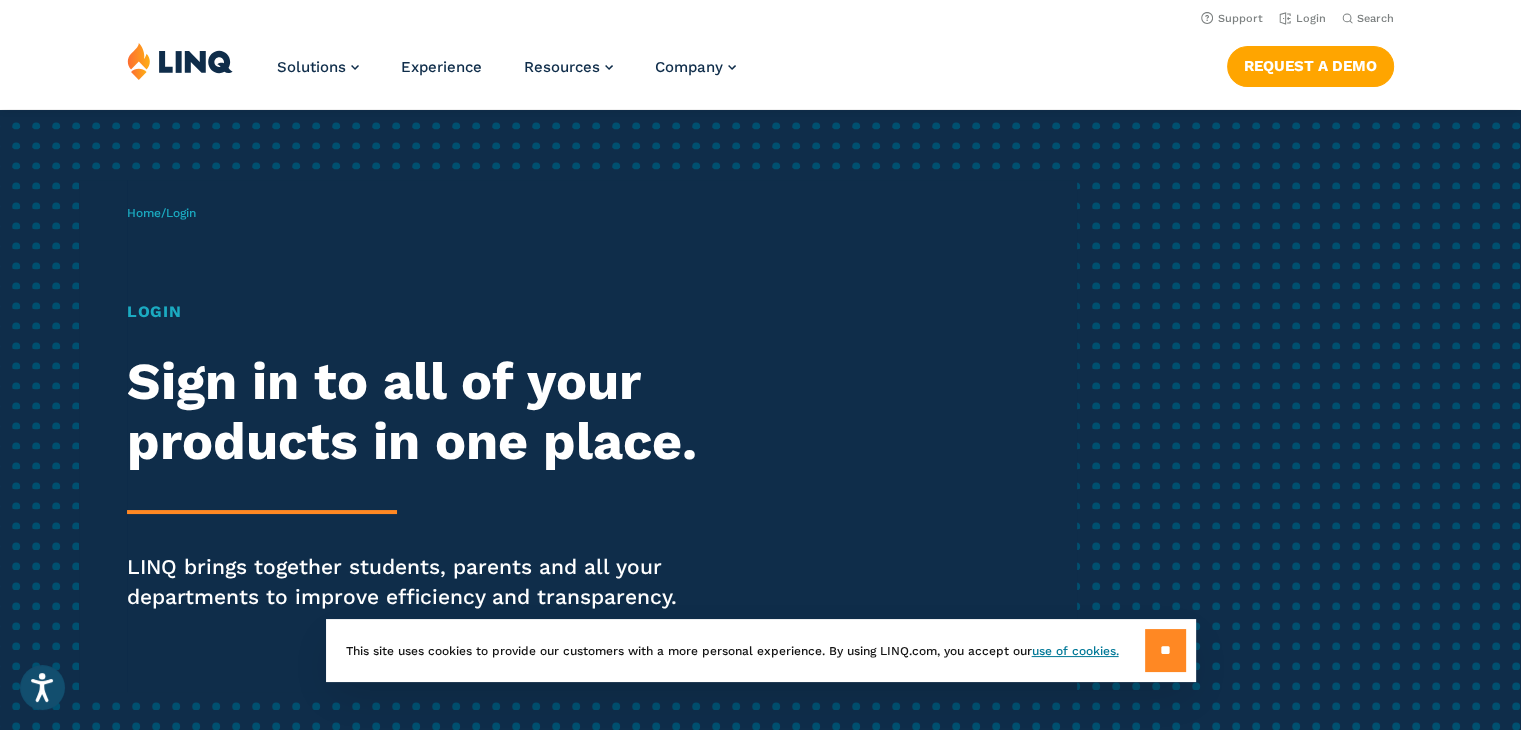 click on "**" at bounding box center (1165, 650) 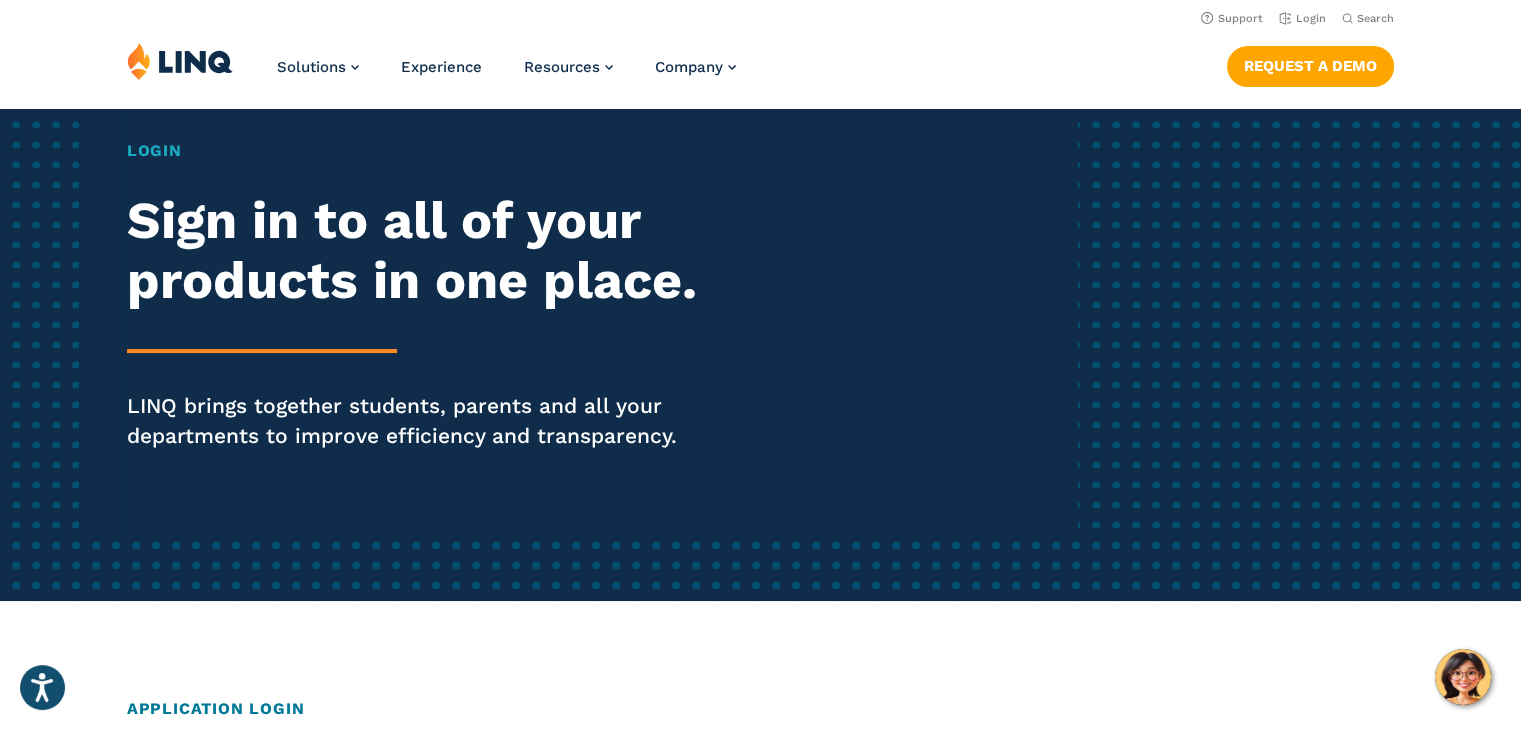 scroll, scrollTop: 0, scrollLeft: 0, axis: both 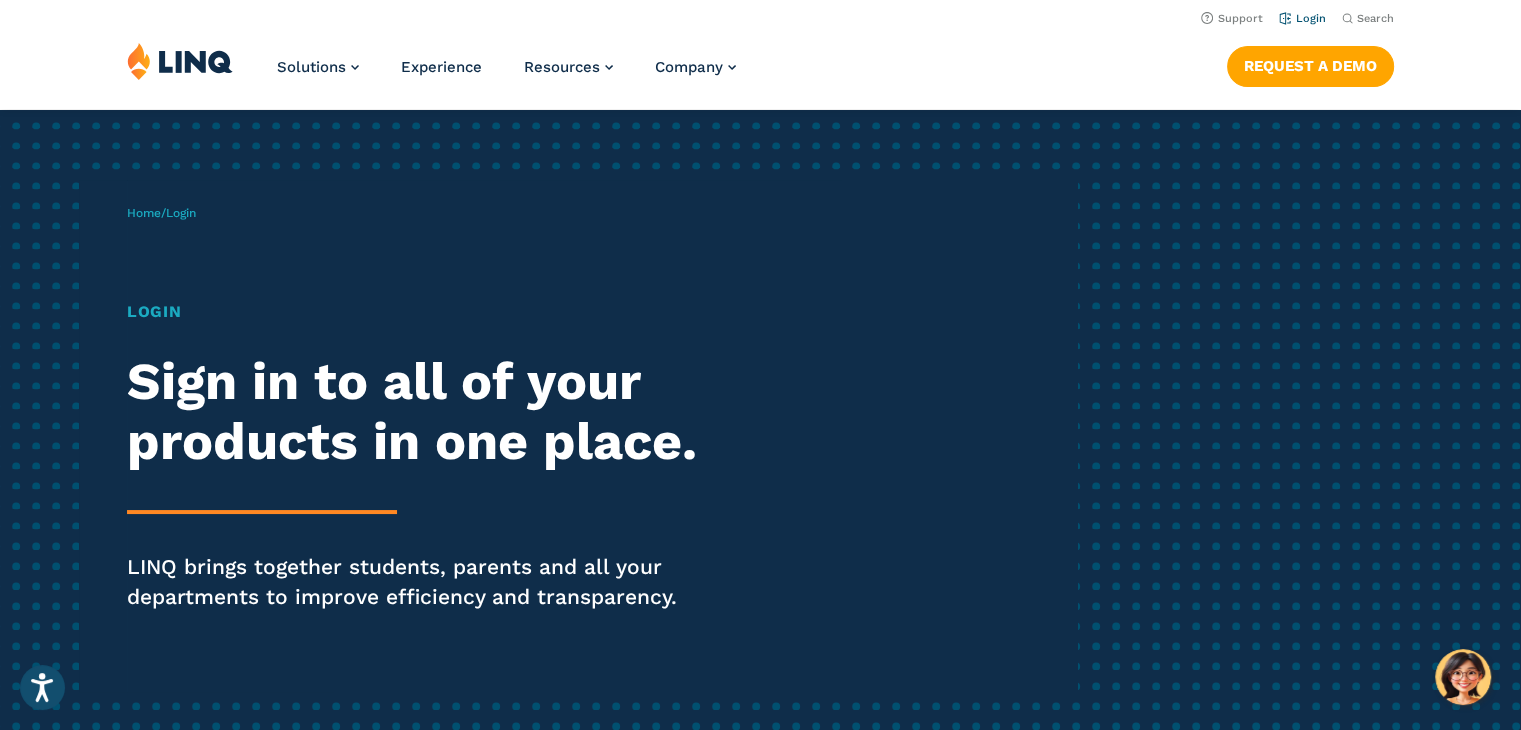 click on "Login" at bounding box center [1302, 18] 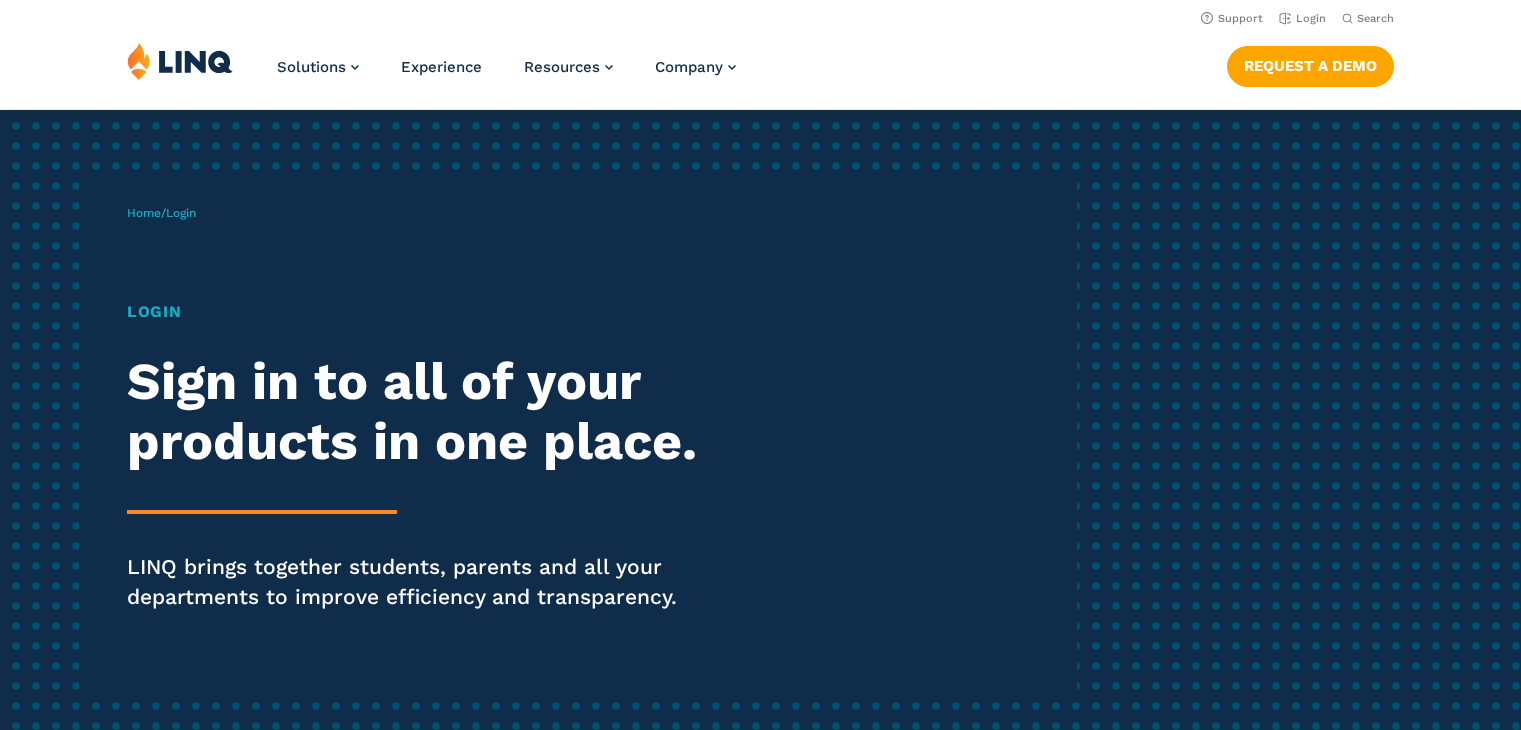 scroll, scrollTop: 0, scrollLeft: 0, axis: both 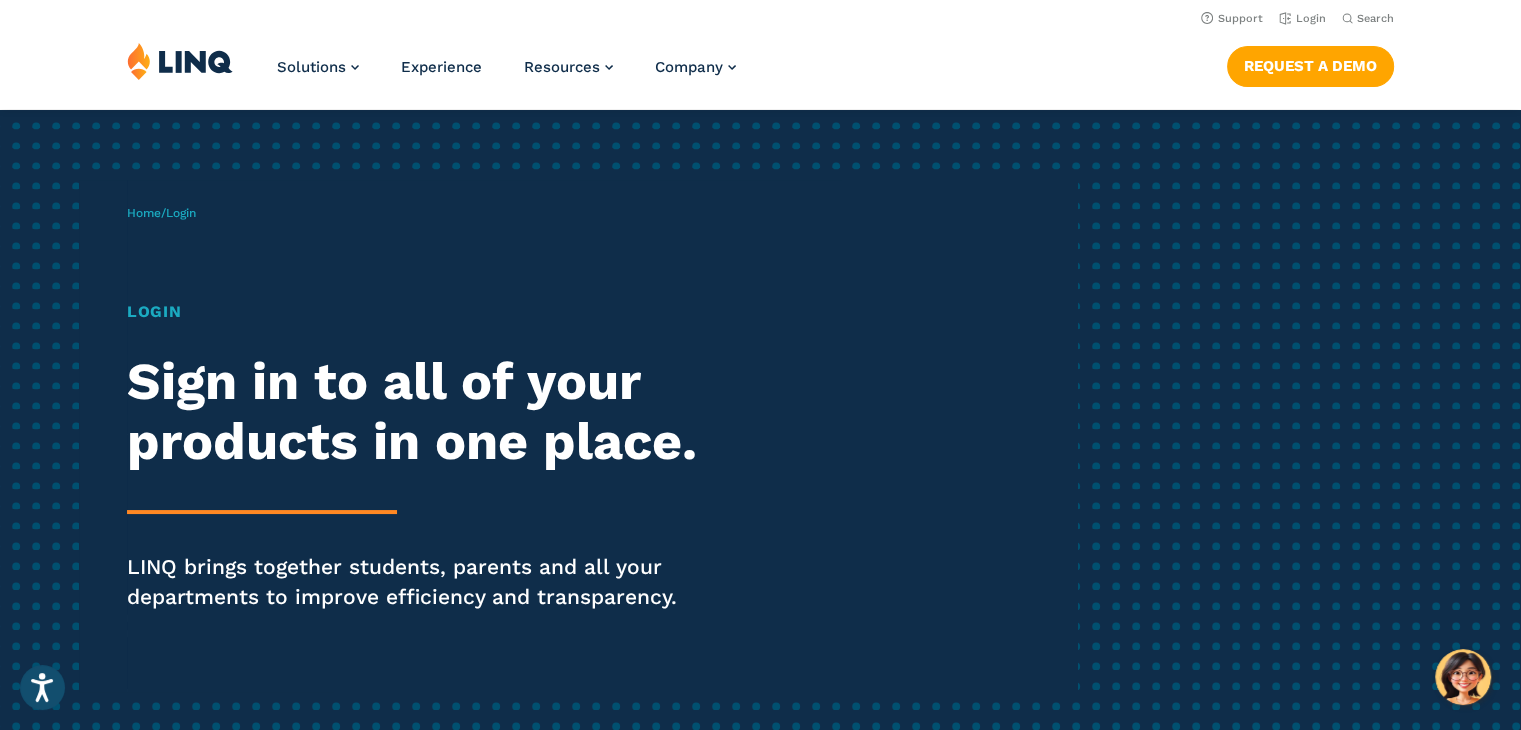 click on "Login" at bounding box center [420, 312] 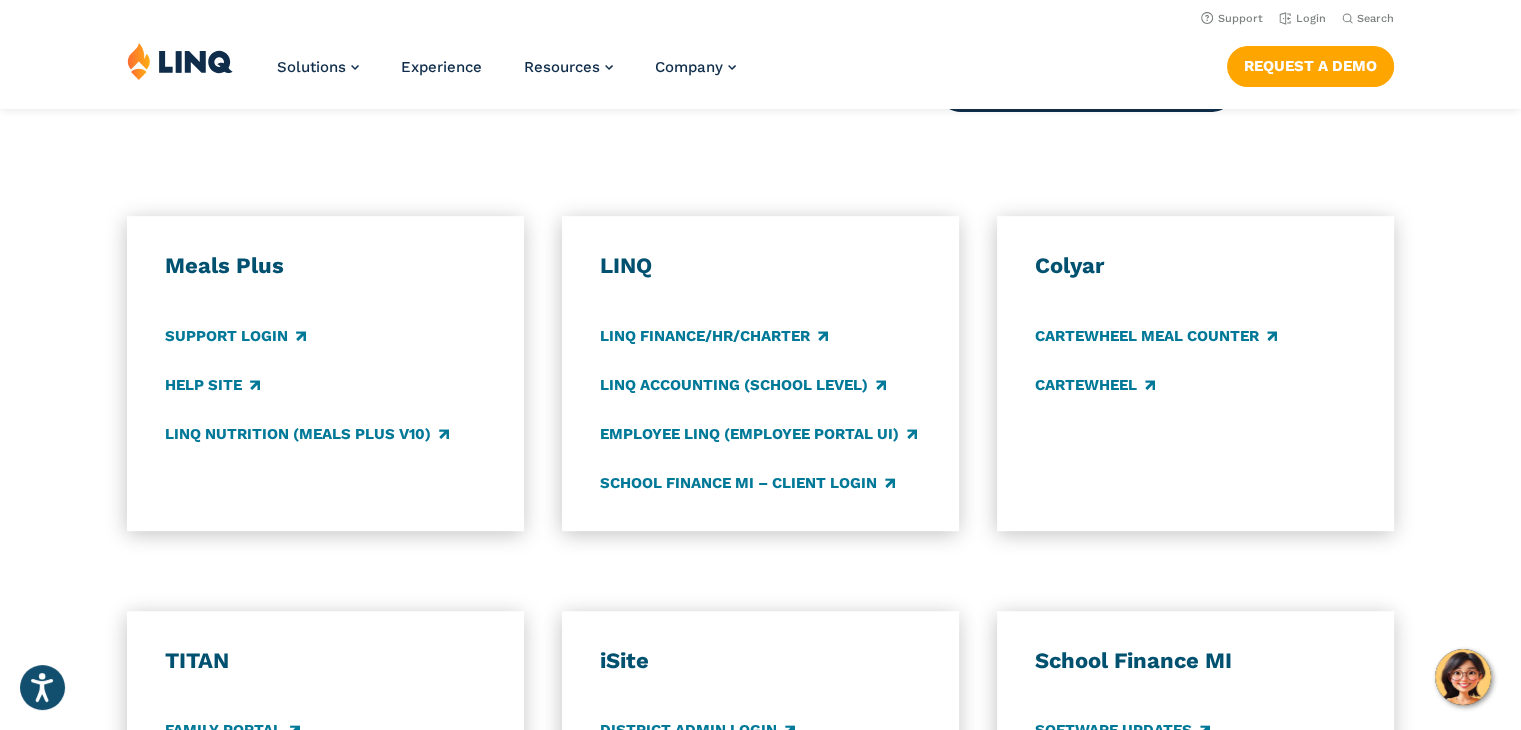 scroll, scrollTop: 994, scrollLeft: 0, axis: vertical 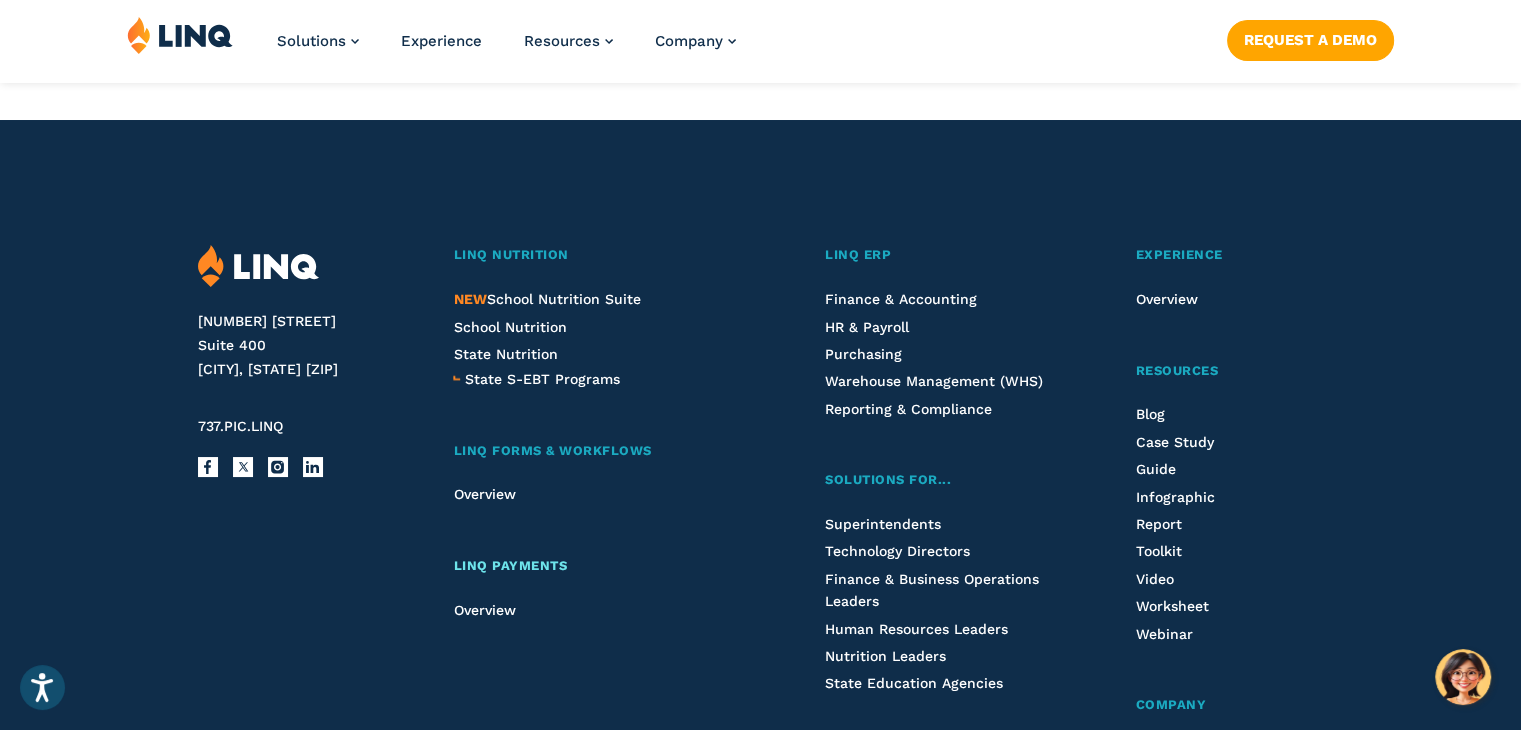 click on "LINQ Payments" at bounding box center (510, 565) 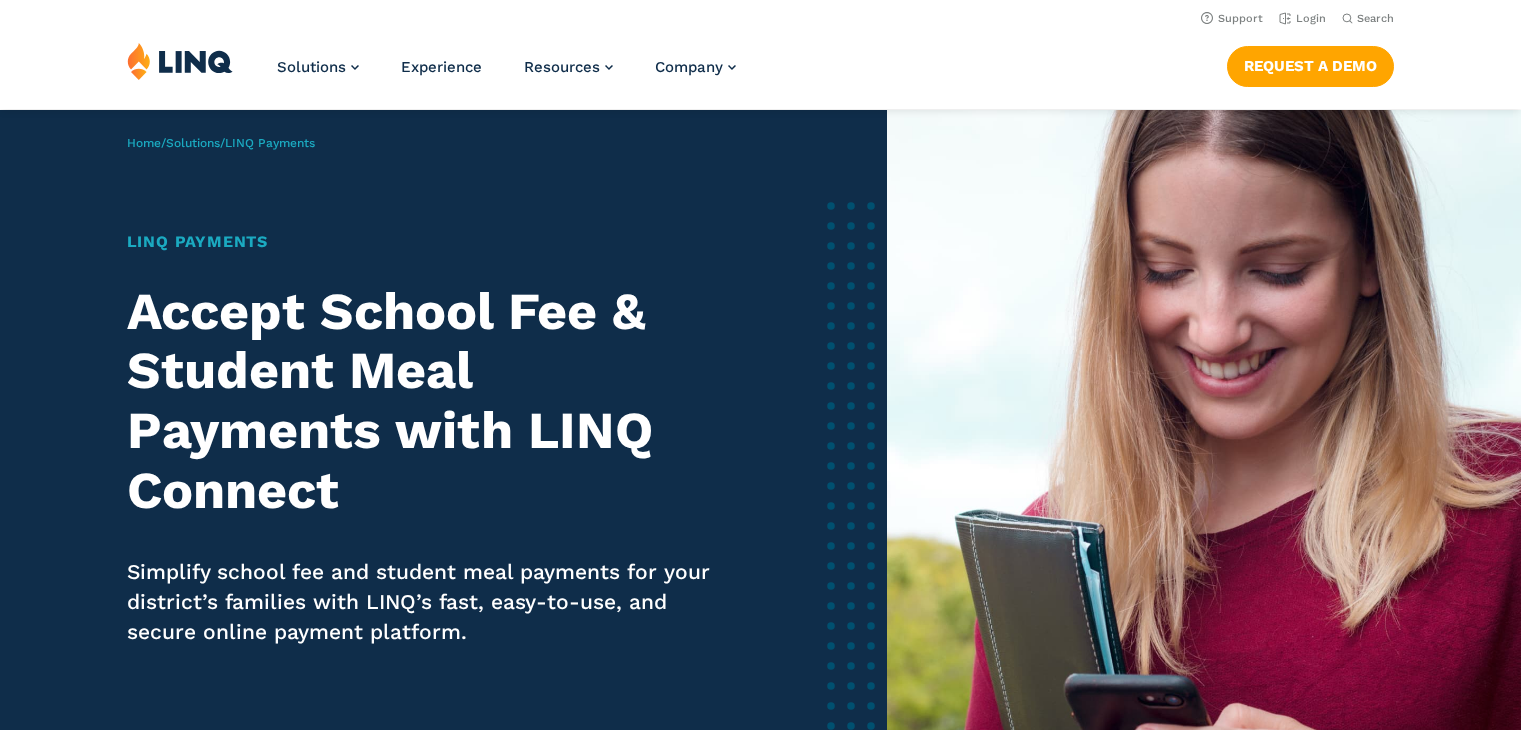 scroll, scrollTop: 0, scrollLeft: 0, axis: both 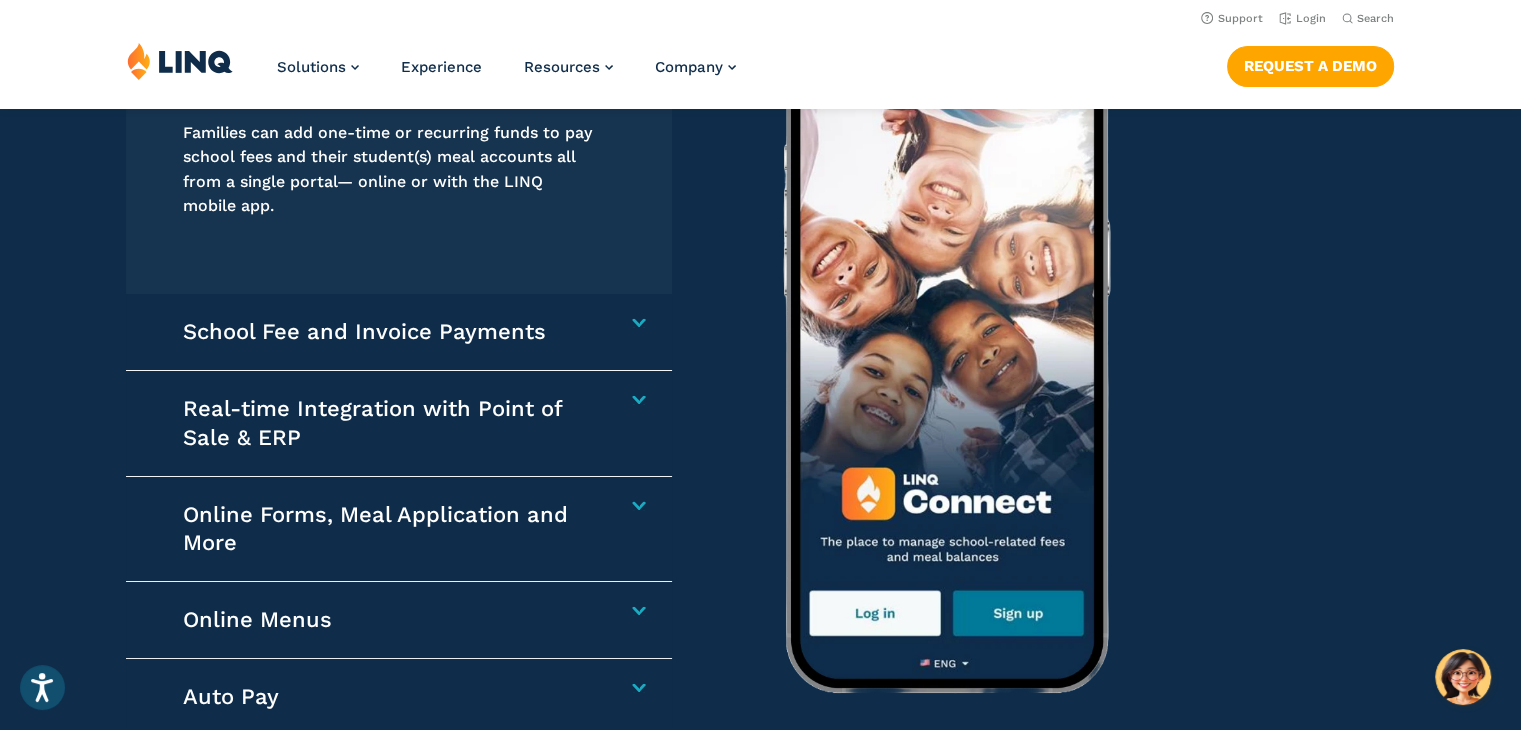 drag, startPoint x: 1533, startPoint y: 73, endPoint x: 1519, endPoint y: 393, distance: 320.3061 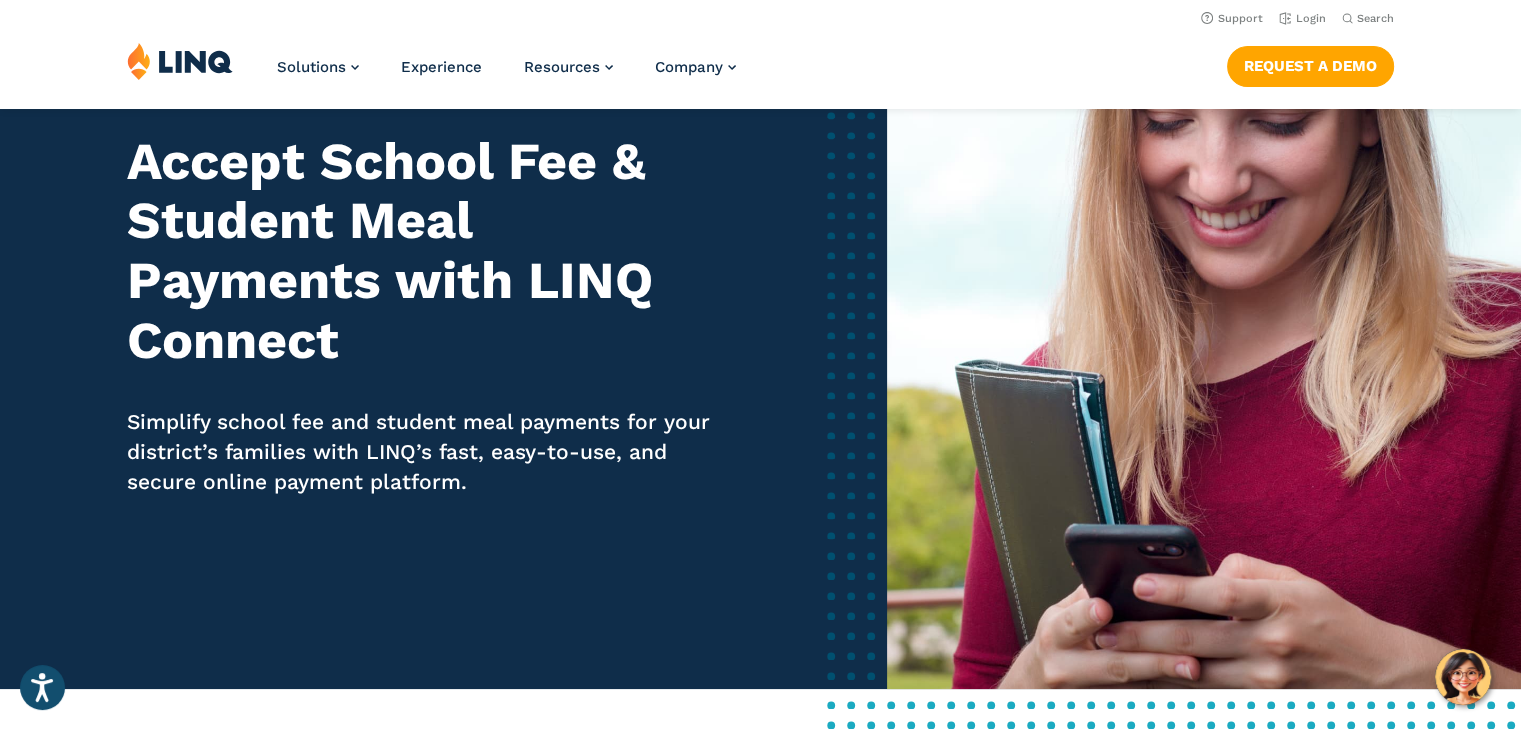 scroll, scrollTop: 0, scrollLeft: 0, axis: both 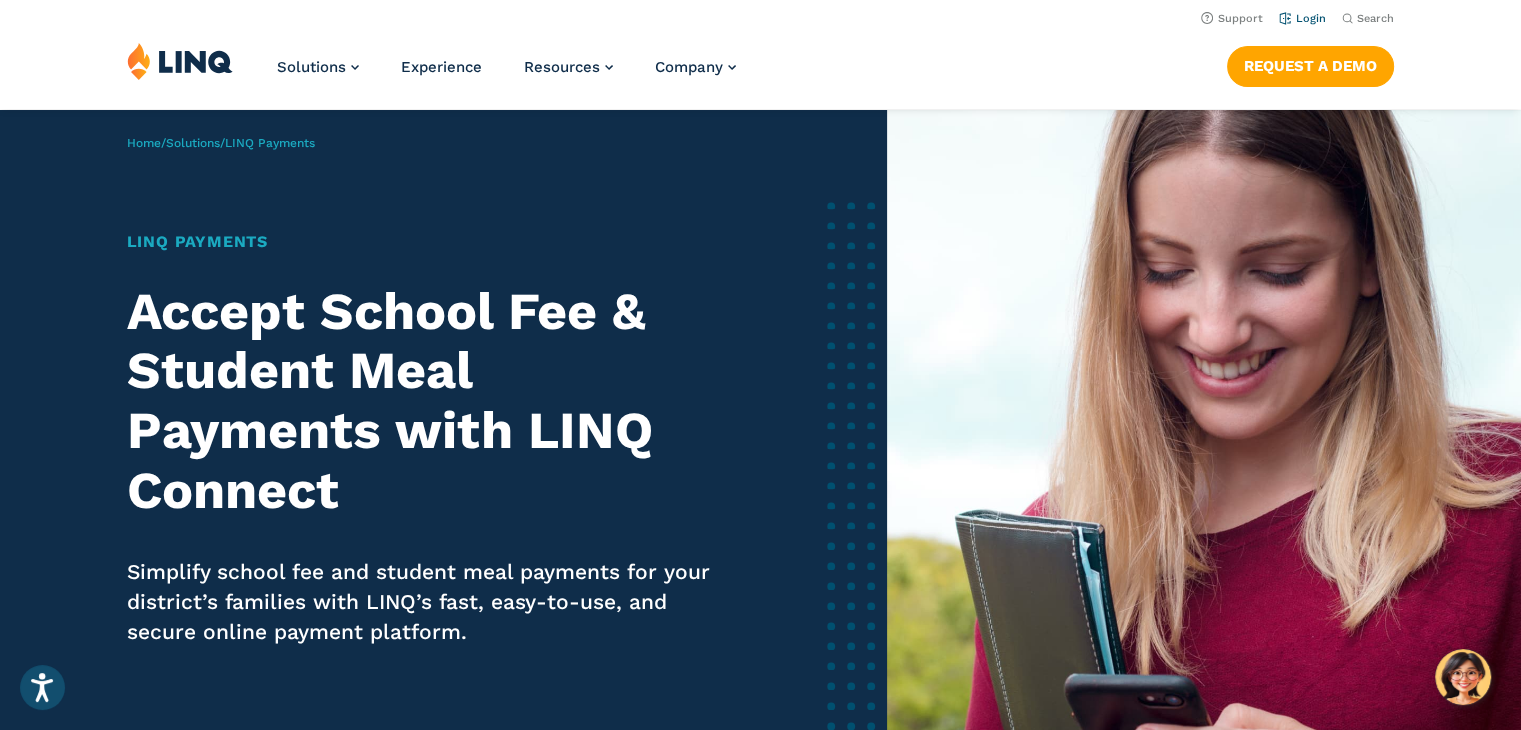 click on "Login" at bounding box center [1302, 18] 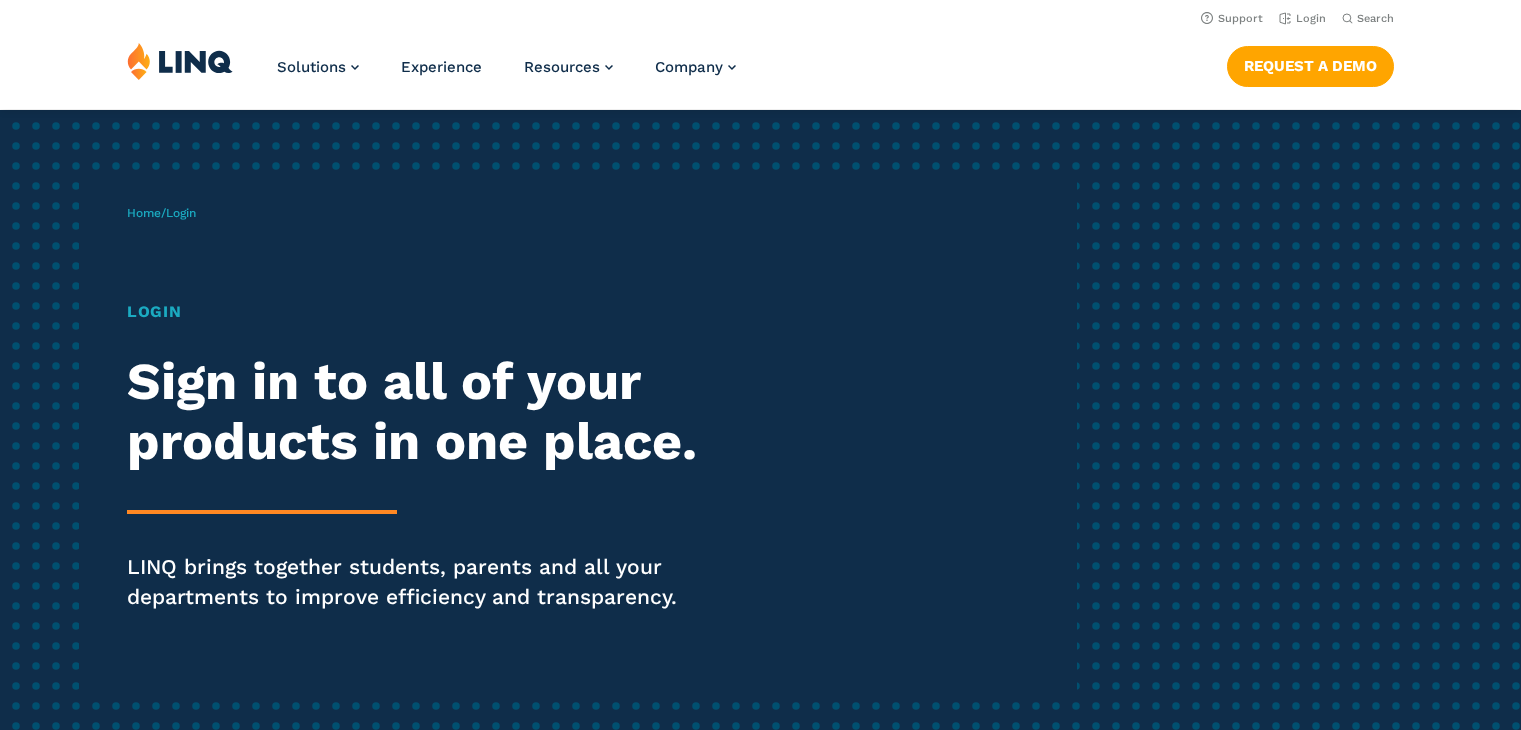 scroll, scrollTop: 0, scrollLeft: 0, axis: both 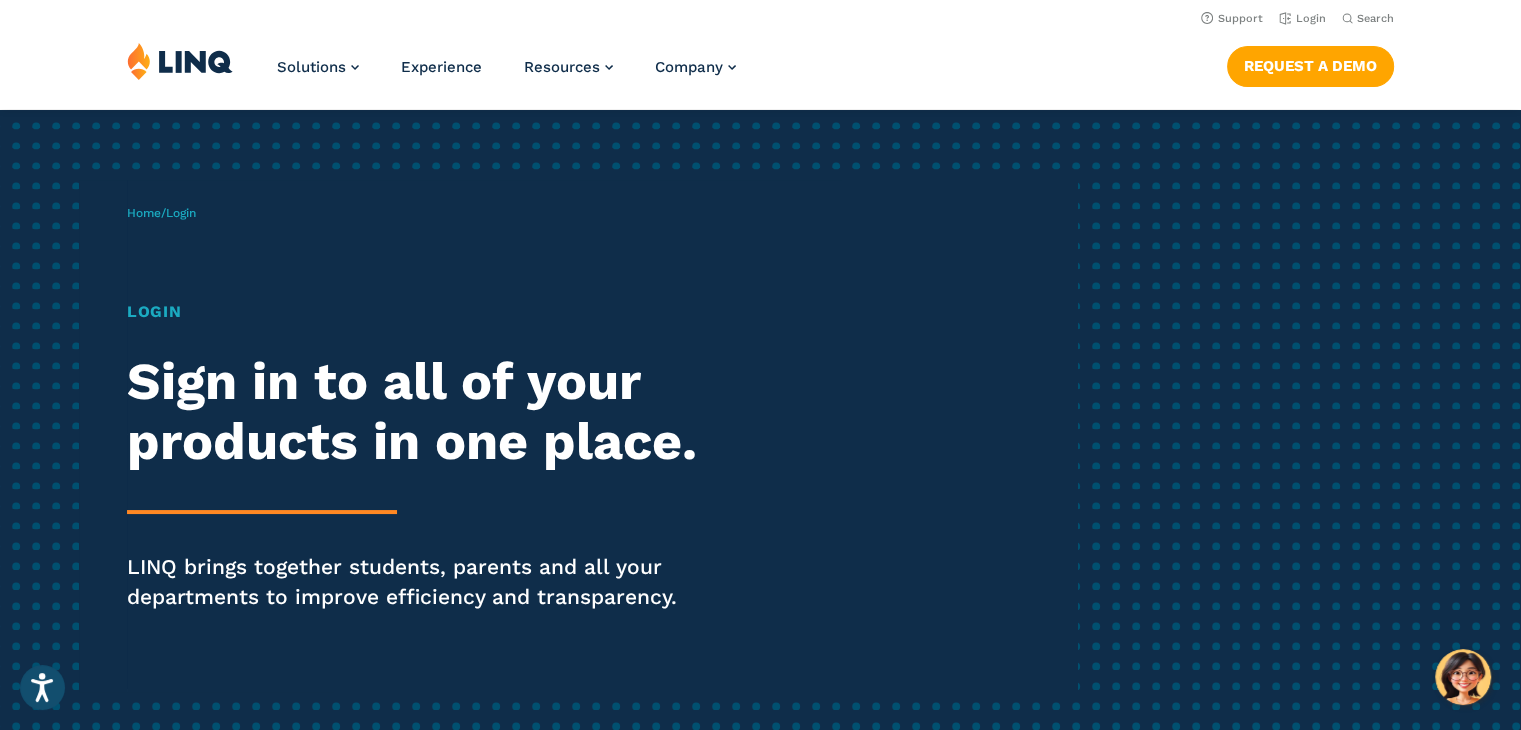 click on "Login" at bounding box center (420, 312) 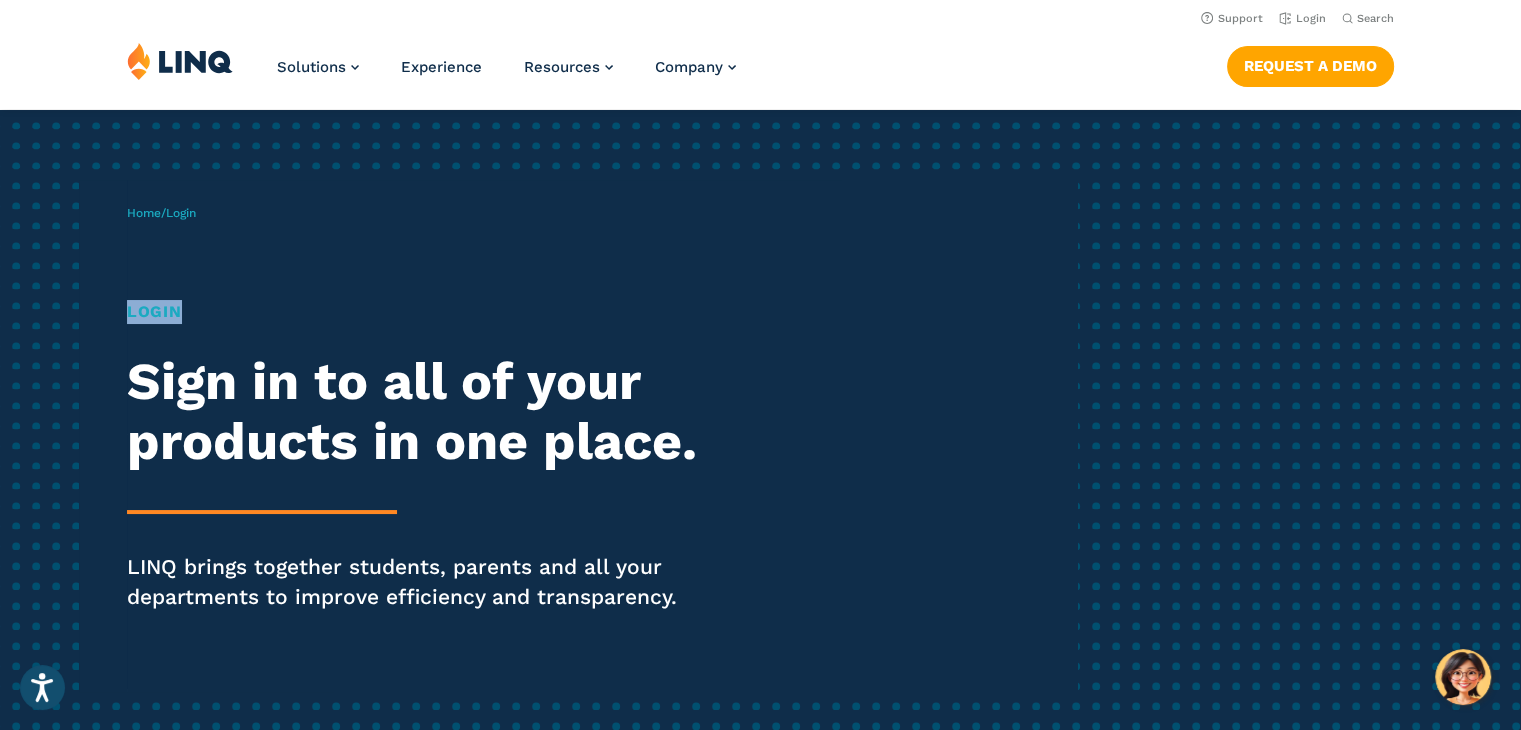 click on "Login" at bounding box center (420, 312) 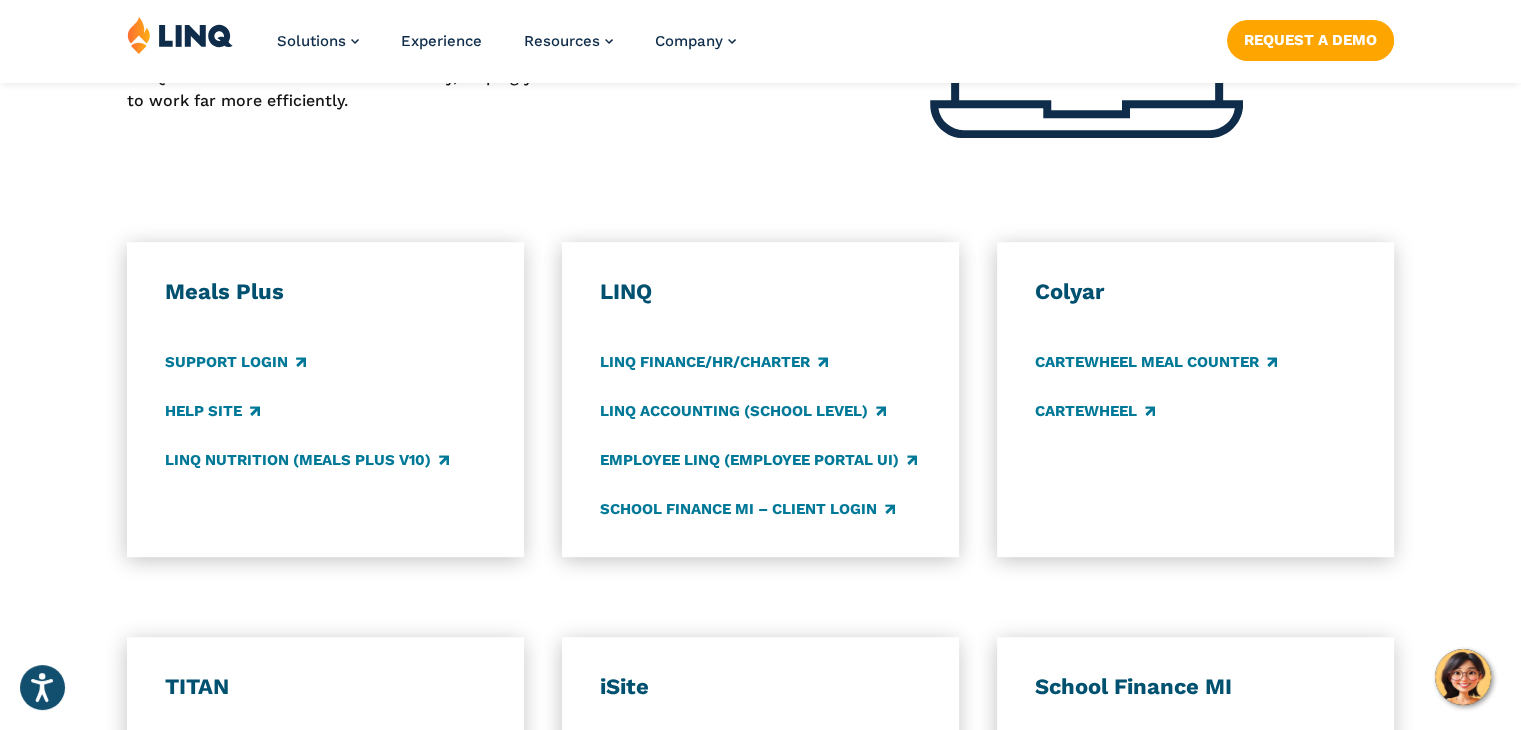 scroll, scrollTop: 960, scrollLeft: 0, axis: vertical 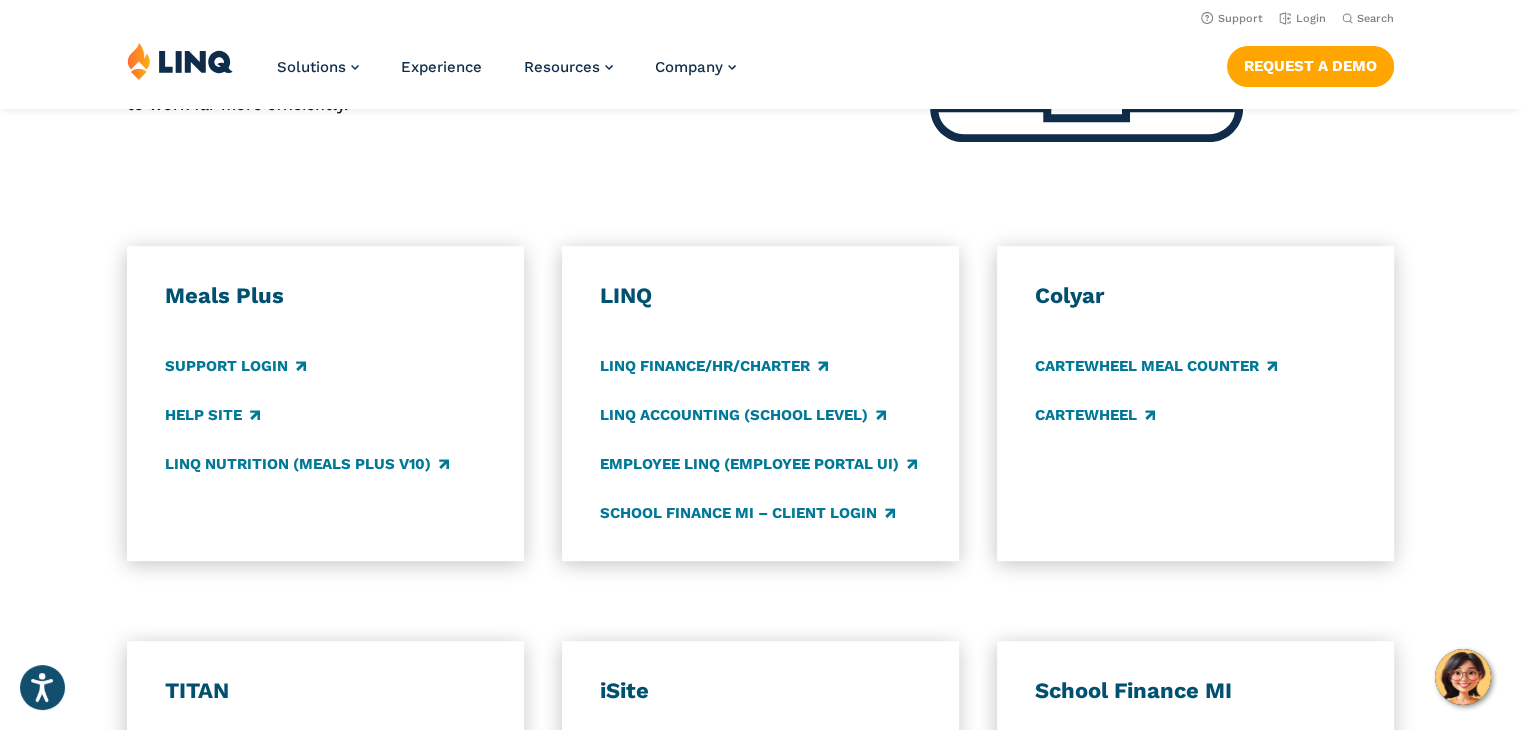 click on "Application Login
Which application would you like to sign in to?
LINQ connects the entire K‑12 community, helping your district to work far more efficiently.
Meals Plus
Support Login
Help Site
LINQ Nutrition (Meals Plus v10)
LINQ
LINQ Finance/HR/Charter
LINQ Accounting (school level)
Employee LINQ (Employee Portal UI)
School Finance MI – Client Login
Colyar
CARTEWHEEL Meal Counter
CARTEWHEEL
TITAN
Family Portal
District Portal
iSite
District Admin Login
Online Ordering
School Finance MI
Software Updates
K12 Payments Center
Parent Login
Specialized Data Systems
X-Connect
Script
School Login" at bounding box center [760, 501] 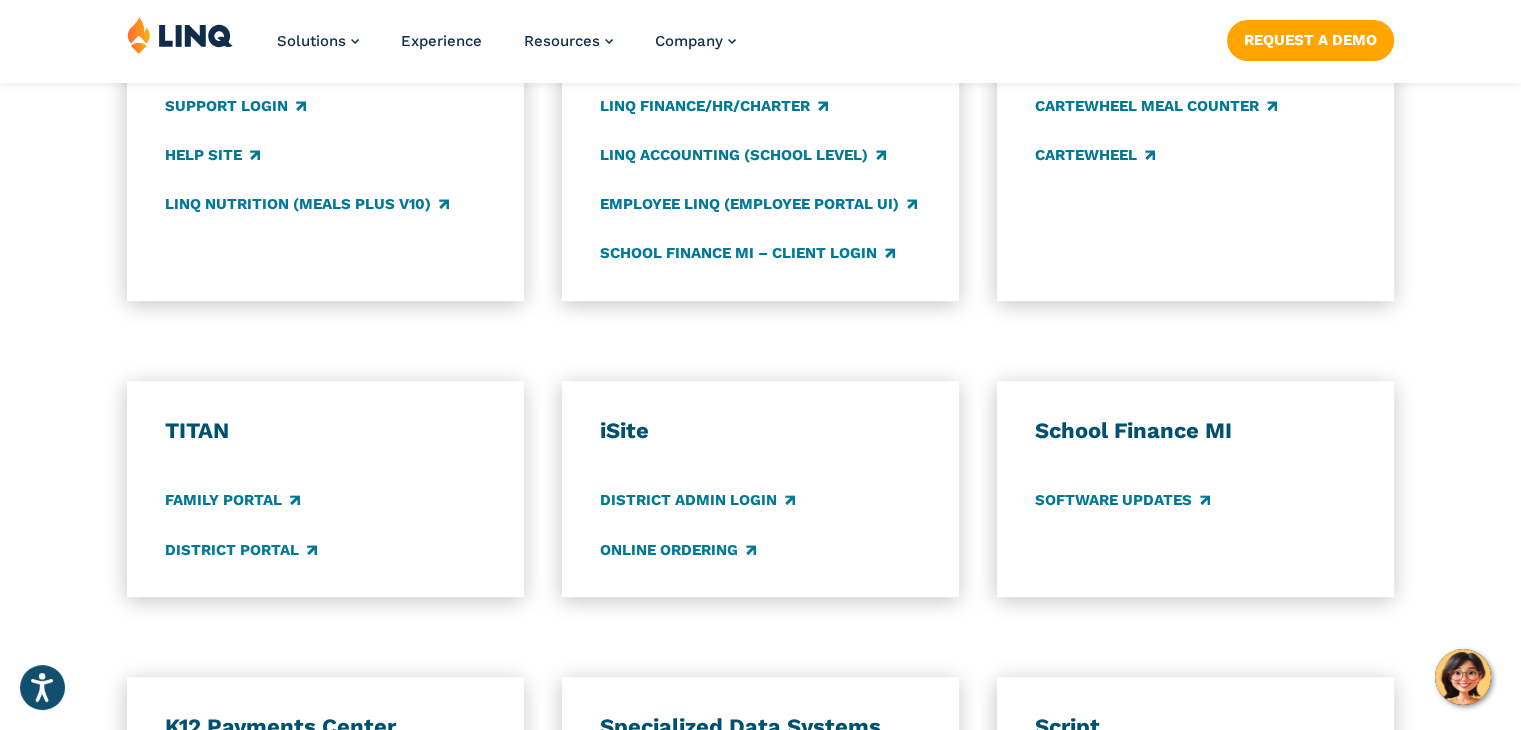 scroll, scrollTop: 1240, scrollLeft: 0, axis: vertical 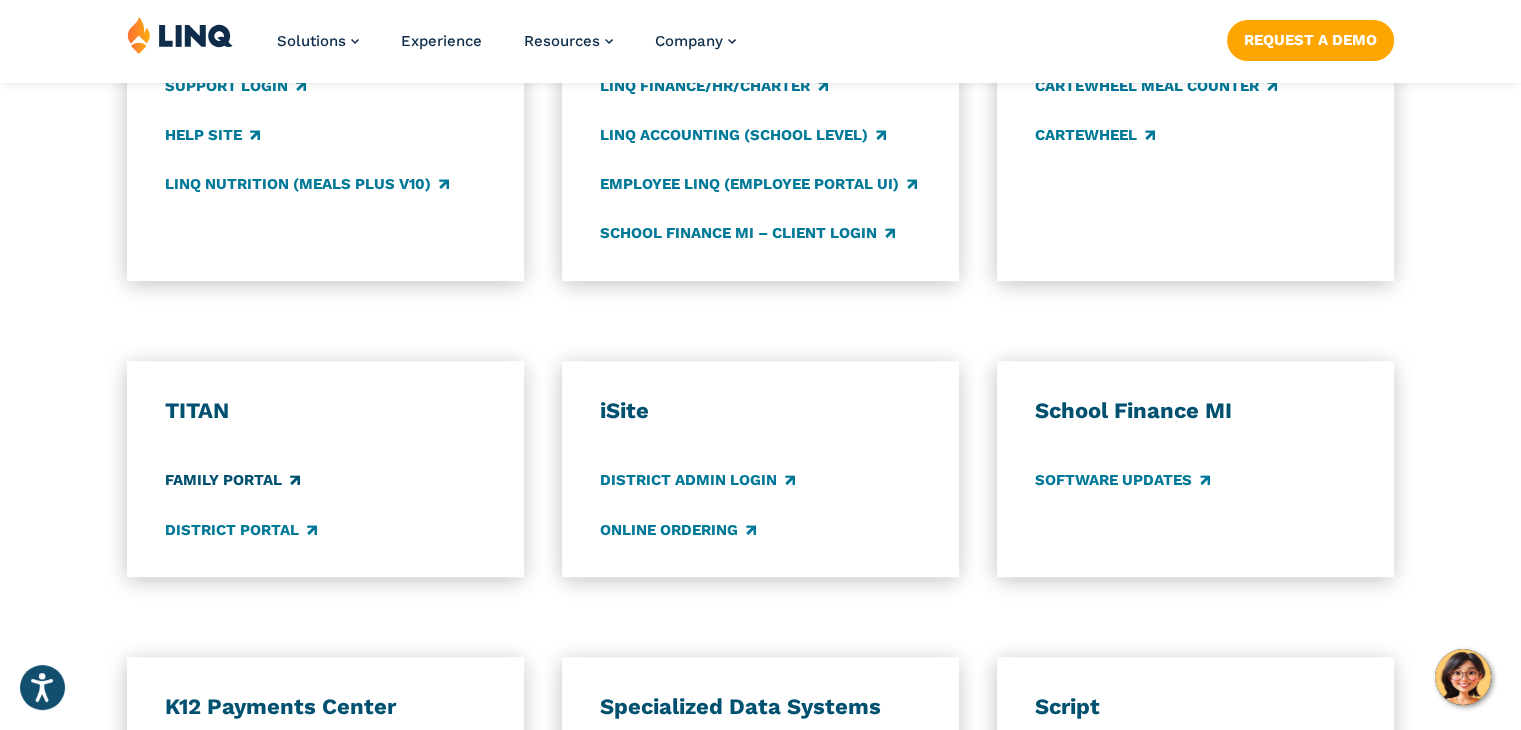 click on "Family Portal" at bounding box center [232, 481] 